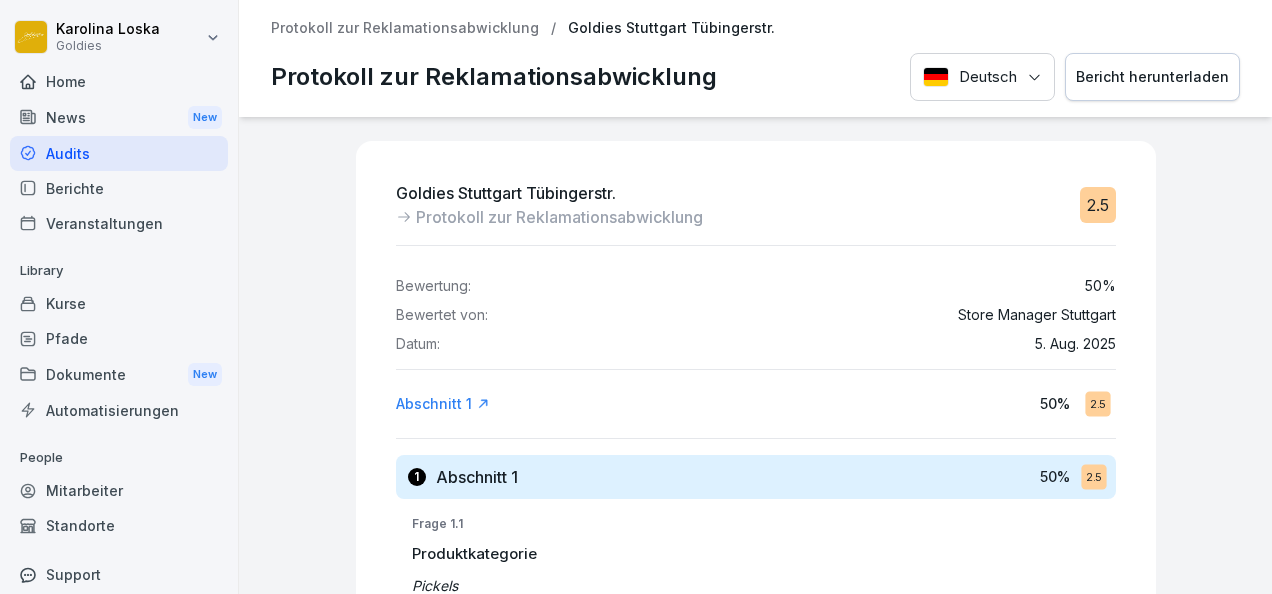 scroll, scrollTop: 0, scrollLeft: 0, axis: both 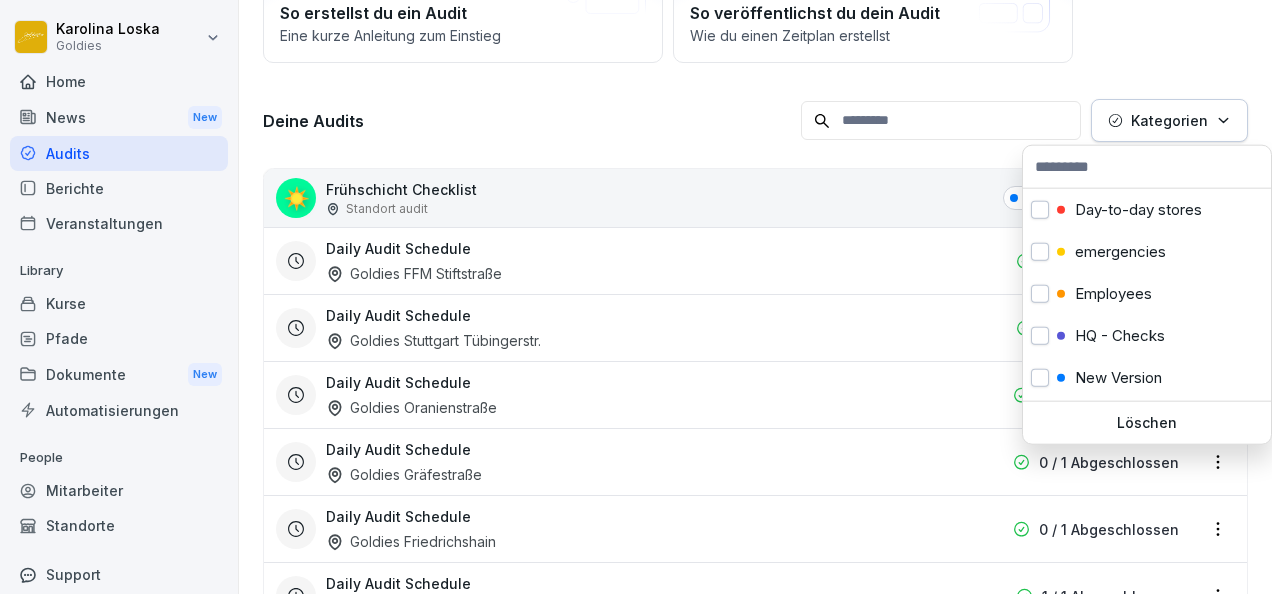click on "Kategorien" at bounding box center [1169, 120] 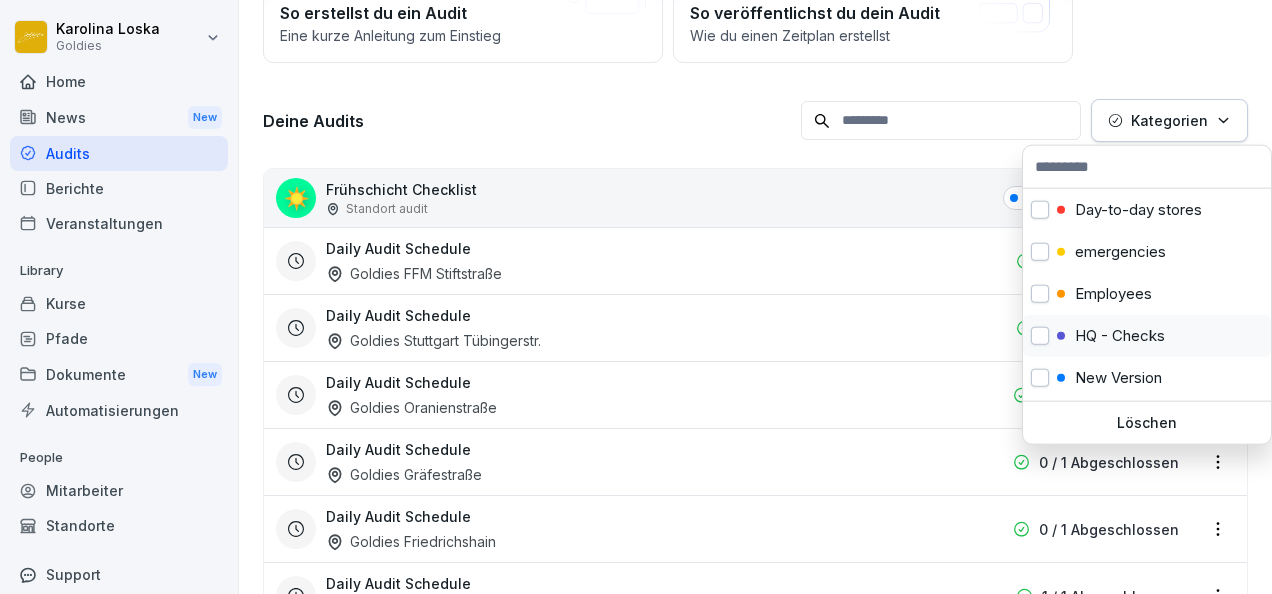 click on "HQ - Checks" at bounding box center [1147, 336] 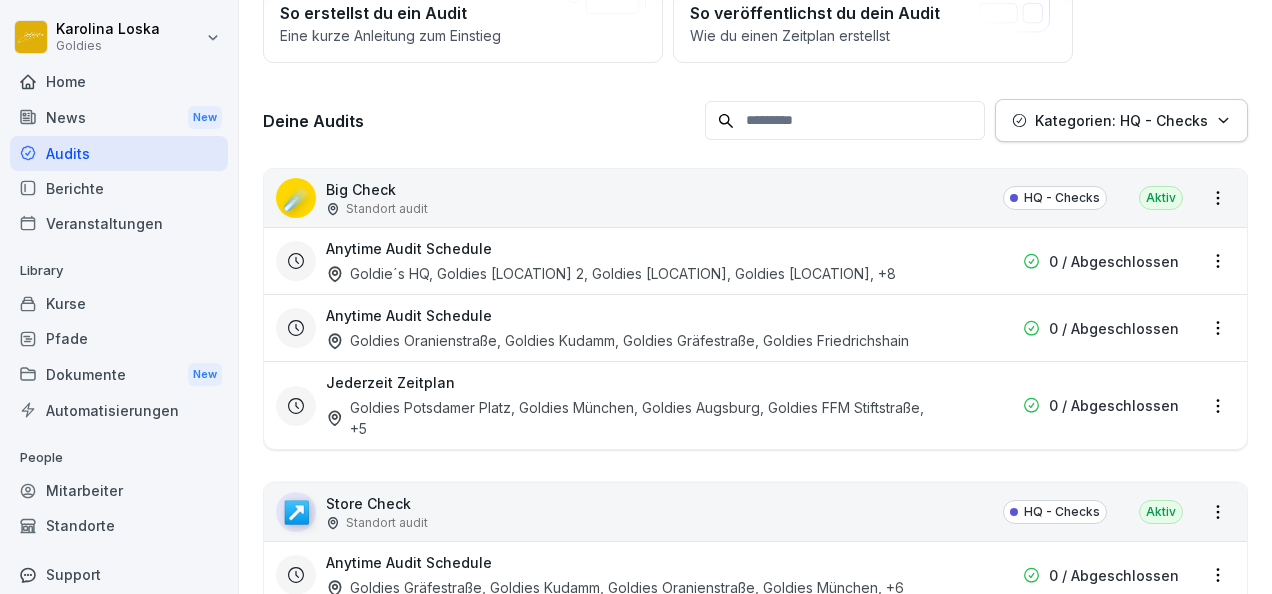 click on "[FIRST]   [LAST] Goldies Home News New Audits Berichte Veranstaltungen Library Kurse Pfade Dokumente New Automatisierungen People Mitarbeiter Standorte Support Einstellungen Audits Audit erstellen Audits Berichte So erstellst du ein Audit Eine kurze Anleitung zum Einstieg So veröffentlichst du dein Audit Wie du einen Zeitplan erstellst Deine Audits Kategorien: HQ - Checks  ☄️ Big Check   Standort audit HQ - Checks  Aktiv Anytime Audit Schedule Goldie´s HQ, Goldies [LOCATION] 2, Goldies [LOCATION], Goldies [LOCATION] , +8 0 /  Abgeschlossen Anytime Audit Schedule Goldies [LOCATION], Goldies [LOCATION], Goldies [LOCATION], Goldies [LOCATION] 0 /  Abgeschlossen Jederzeit Zeitplan Goldies [LOCATION], Goldies [LOCATION], Goldies [LOCATION], Goldies [LOCATION] , +5 0 /  Abgeschlossen ↗️ Store Check  Standort audit HQ - Checks  Aktiv Anytime Audit Schedule Goldies [LOCATION], Goldies [LOCATION], Goldies [LOCATION], Goldies [LOCATION] , +6 0 /  Abgeschlossen Täglicher Zeitplan , +3 🎖️" at bounding box center (636, 297) 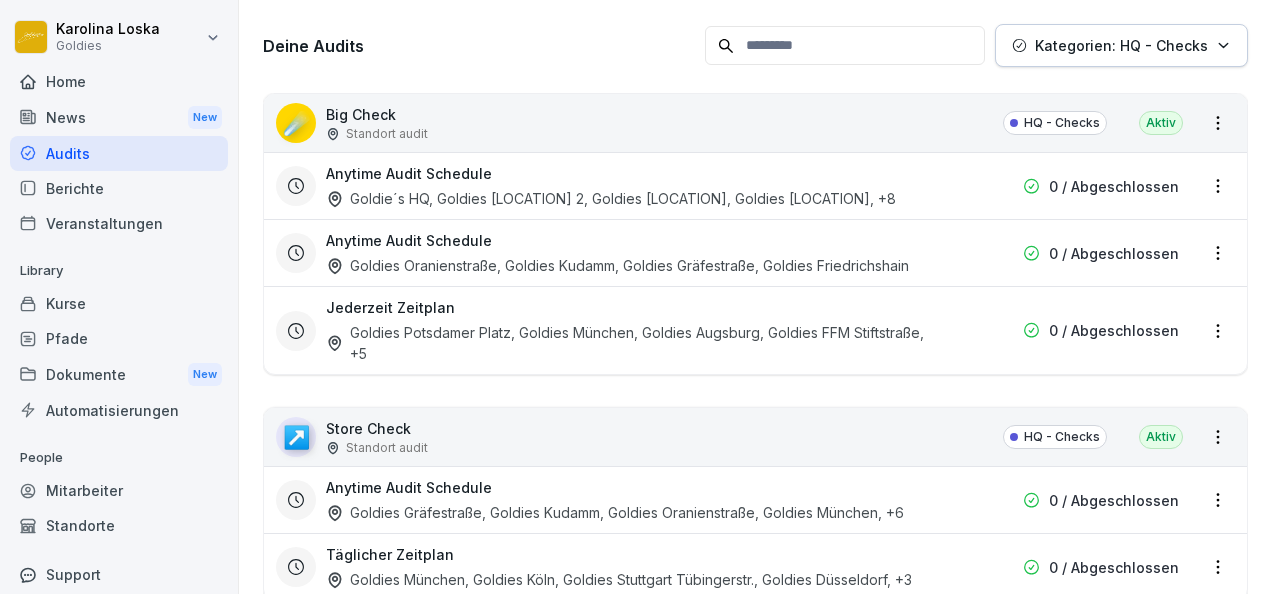 scroll, scrollTop: 249, scrollLeft: 0, axis: vertical 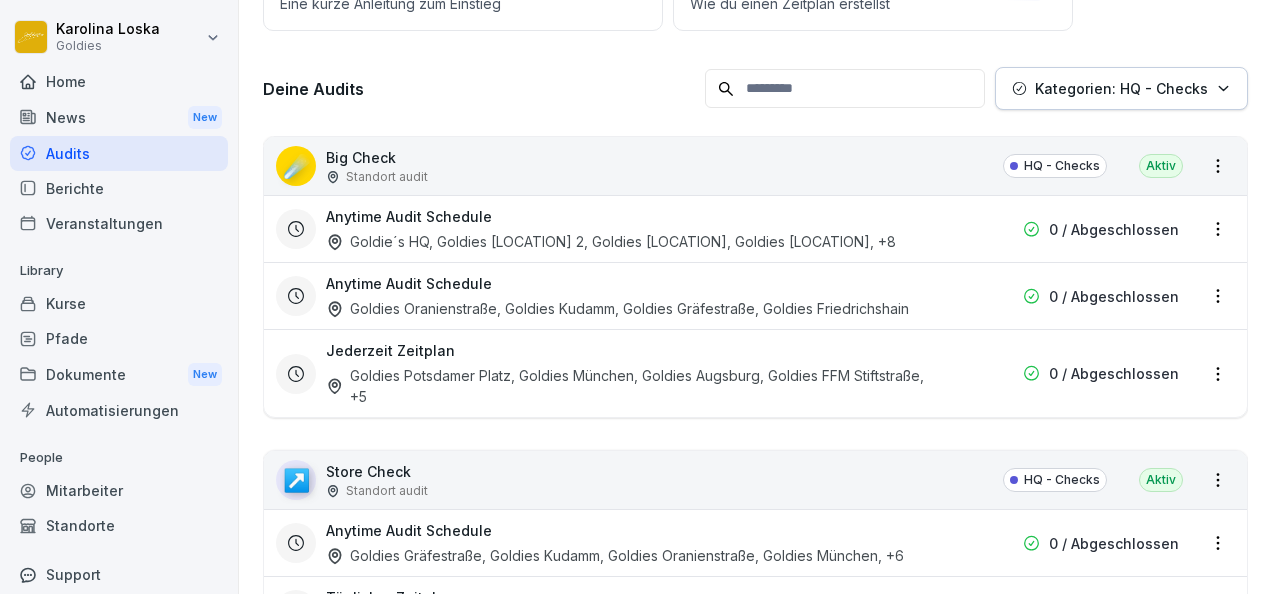 click on "Goldies [LOCATION], Goldies [LOCATION], Goldies [LOCATION], Goldies [LOCATION] , +5" at bounding box center (627, 386) 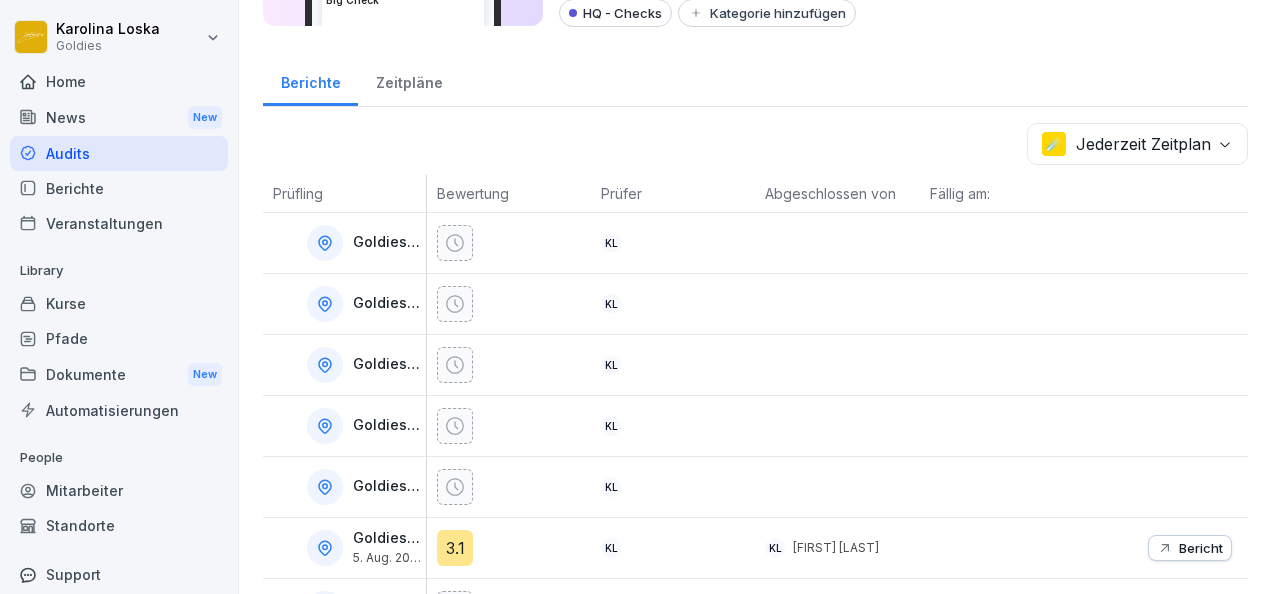 scroll, scrollTop: 169, scrollLeft: 0, axis: vertical 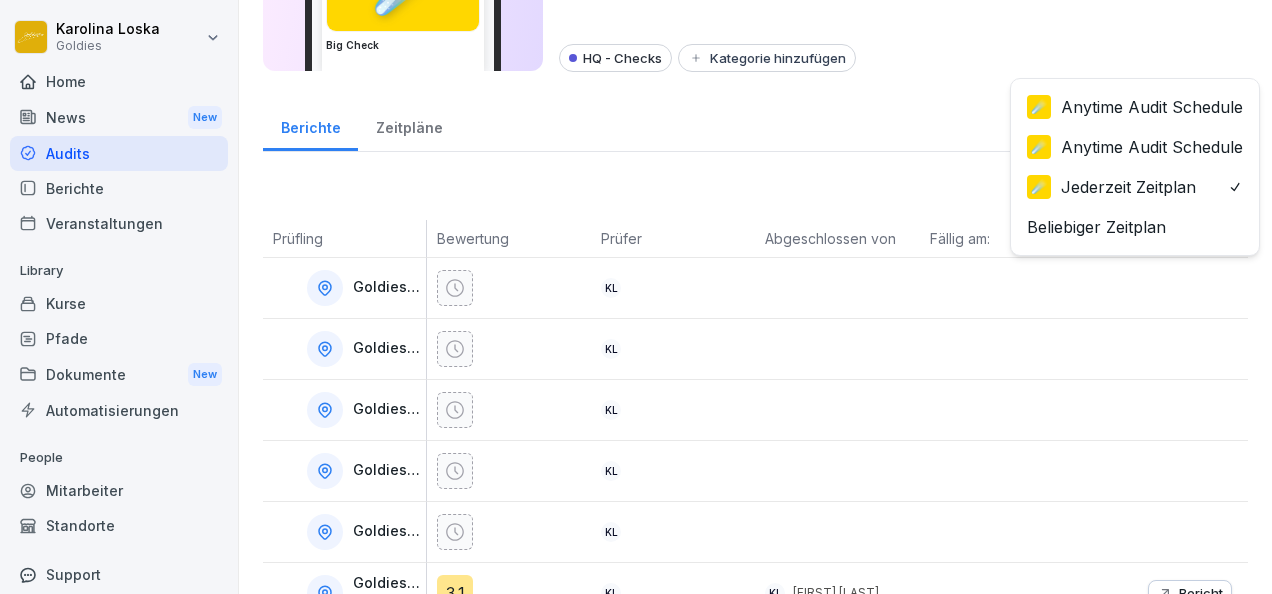 click on "**********" at bounding box center [636, 297] 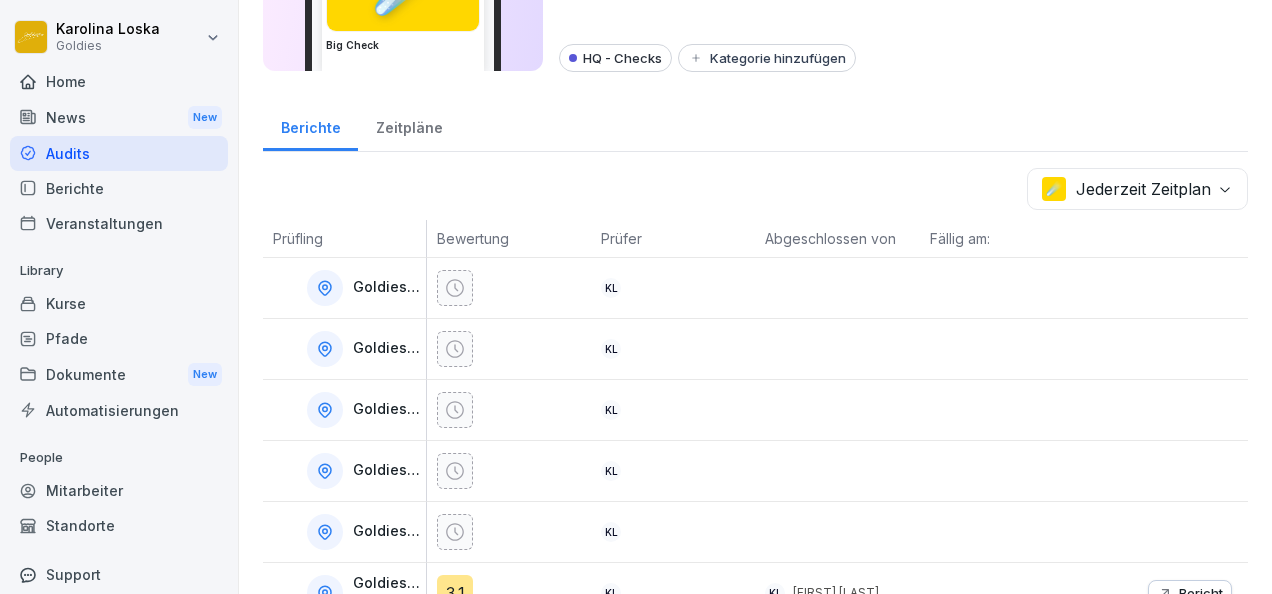 scroll, scrollTop: 0, scrollLeft: 0, axis: both 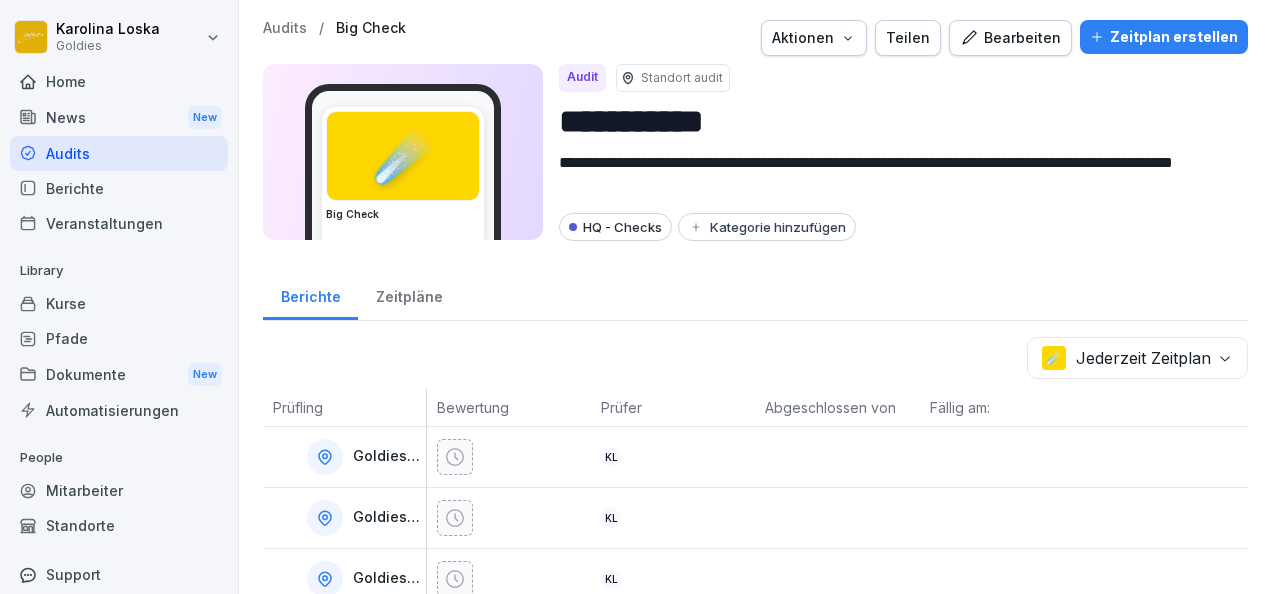 click on "Audits" at bounding box center (285, 28) 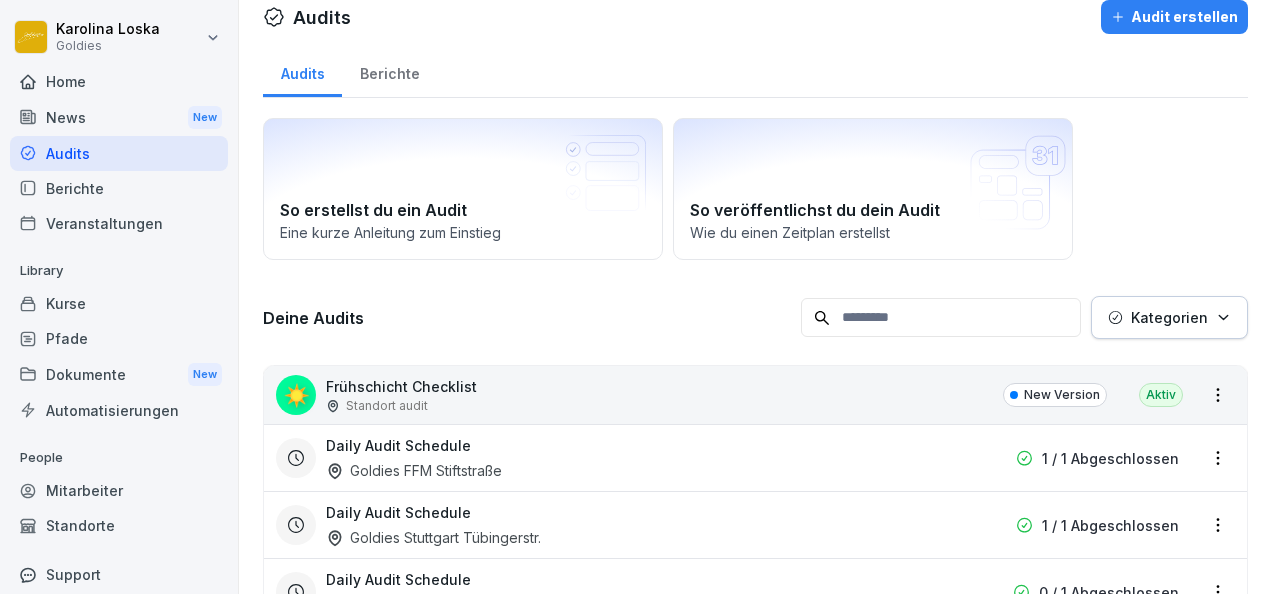scroll, scrollTop: 22, scrollLeft: 0, axis: vertical 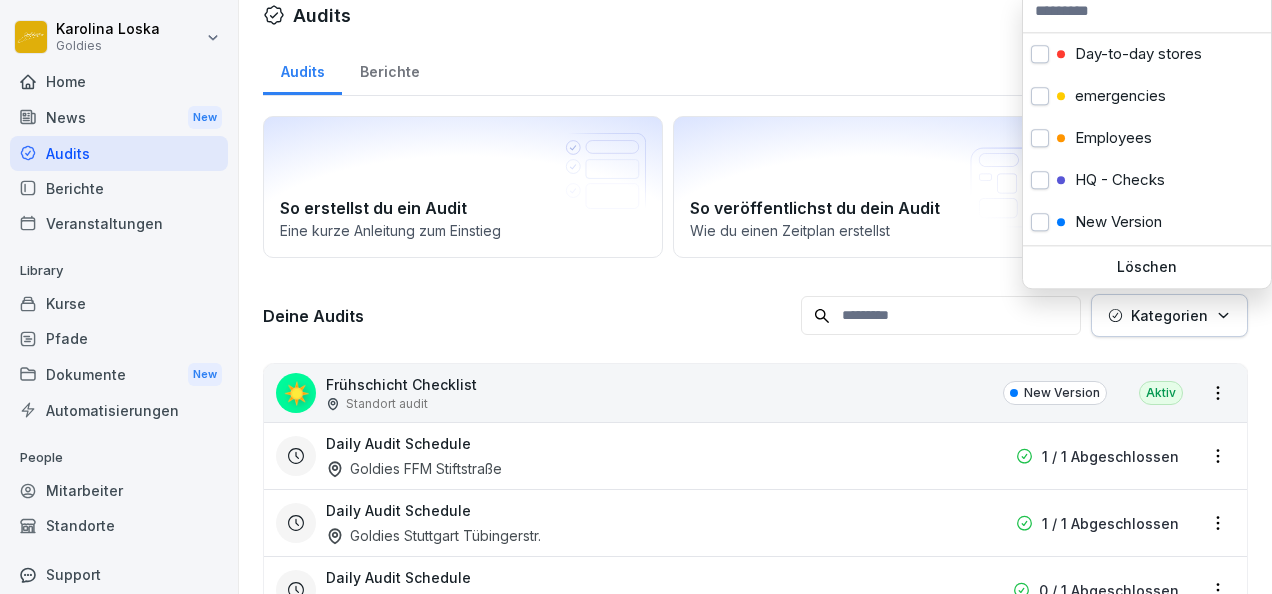 click on "Kategorien" at bounding box center [1169, 315] 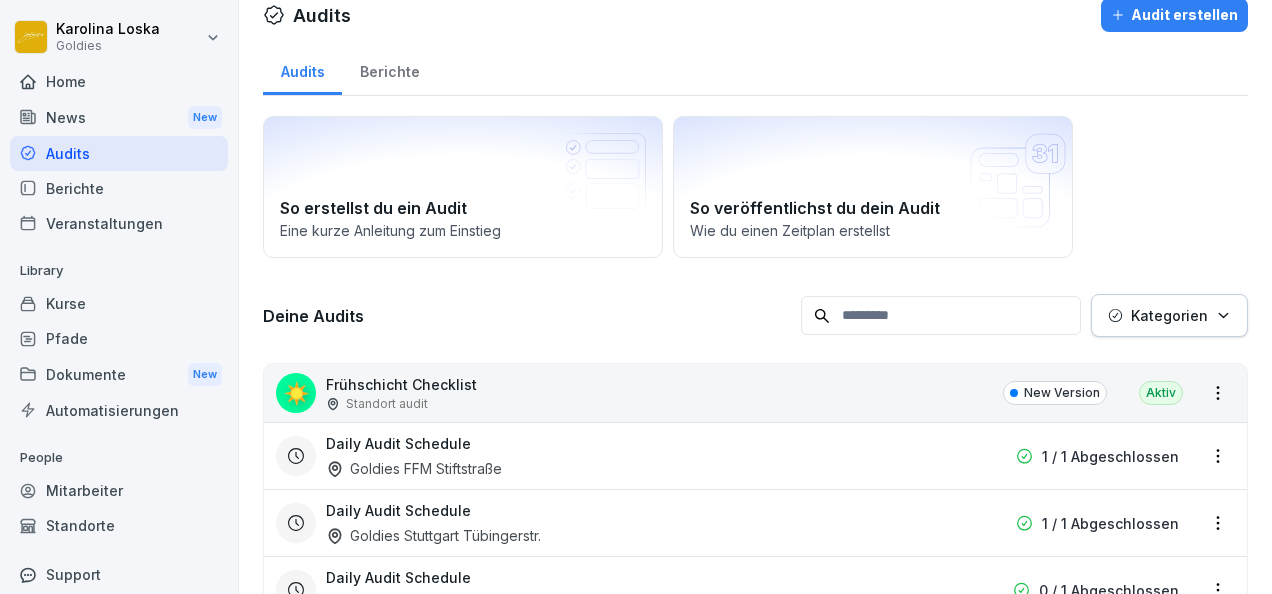click on "[FIRST]   [LAST] Goldies Home News New Audits Berichte Veranstaltungen Library Kurse Pfade Dokumente New Automatisierungen People Mitarbeiter Standorte Support Einstellungen Audits Audit erstellen Audits Berichte So erstellst du ein Audit Eine kurze Anleitung zum Einstieg So veröffentlichst du dein Audit Wie du einen Zeitplan erstellst Deine Audits Kategorien ☀️ Frühschicht Checklist  Standort audit New Version  Aktiv Daily Audit Schedule Goldies FFM Stiftstraße 1 / 1 Abgeschlossen Daily Audit Schedule Goldies Stuttgart Tübingerstr. 1 / 1 Abgeschlossen Daily Audit Schedule Goldies Oranienstraße 0 / 1 Abgeschlossen Daily Audit Schedule Goldies Gräfestraße 0 / 1 Abgeschlossen Daily Audit Schedule Goldies Friedrichshain 0 / 1 Abgeschlossen Daily Audit Schedule Goldies Potsdamer Platz 1 / 1 Abgeschlossen Daily Audit Schedule Goldies Düsseldorf 1 / 1 Abgeschlossen Täglicher Zeitplan Goldies Köln 0 / 1 Abgeschlossen Täglicher Zeitplan Goldies Karlsruhe 0 / 32 Abgeschlossen Daily Audit Schedule 🌚" at bounding box center (636, 297) 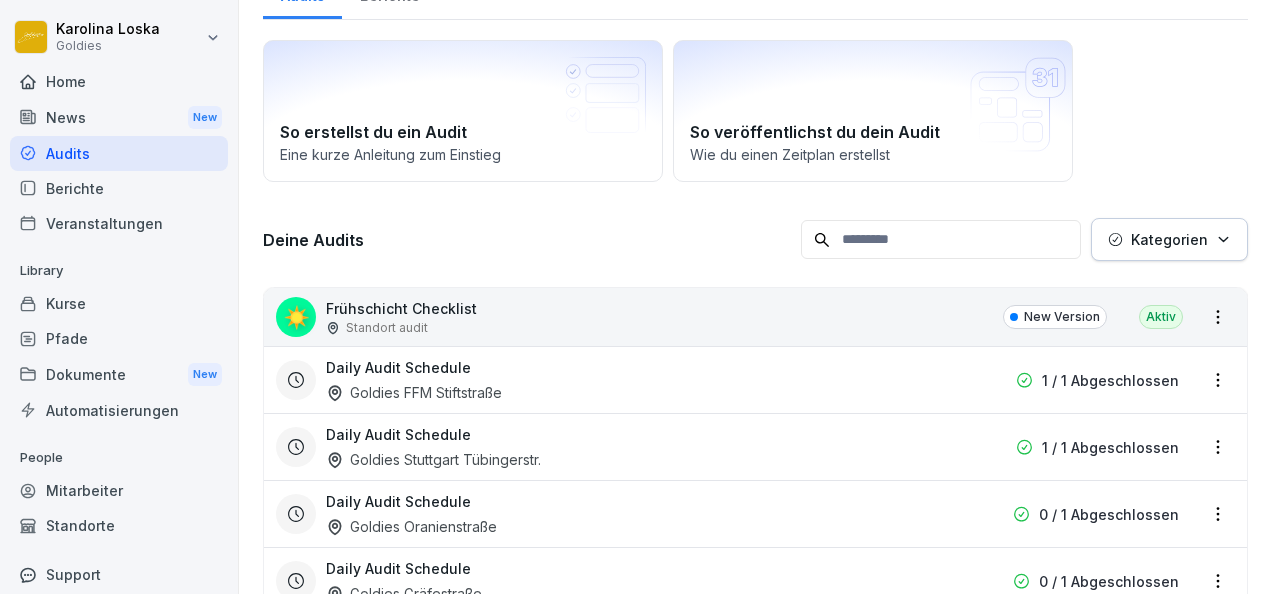 click on "Frühschicht Checklist" at bounding box center (401, 308) 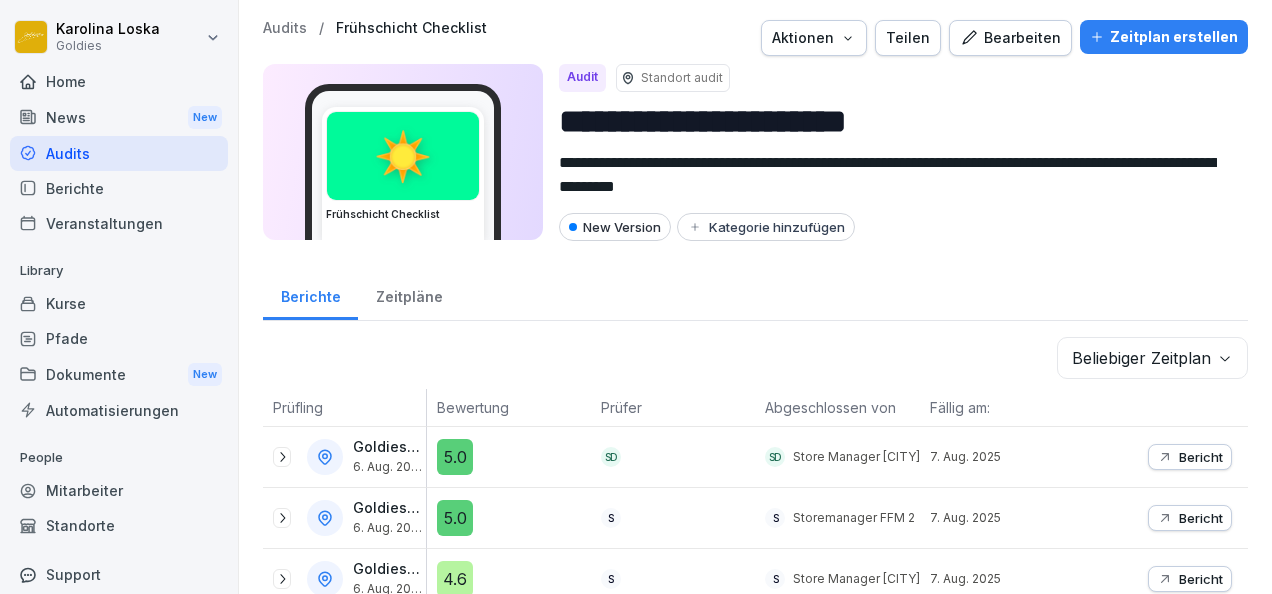scroll, scrollTop: 21, scrollLeft: 0, axis: vertical 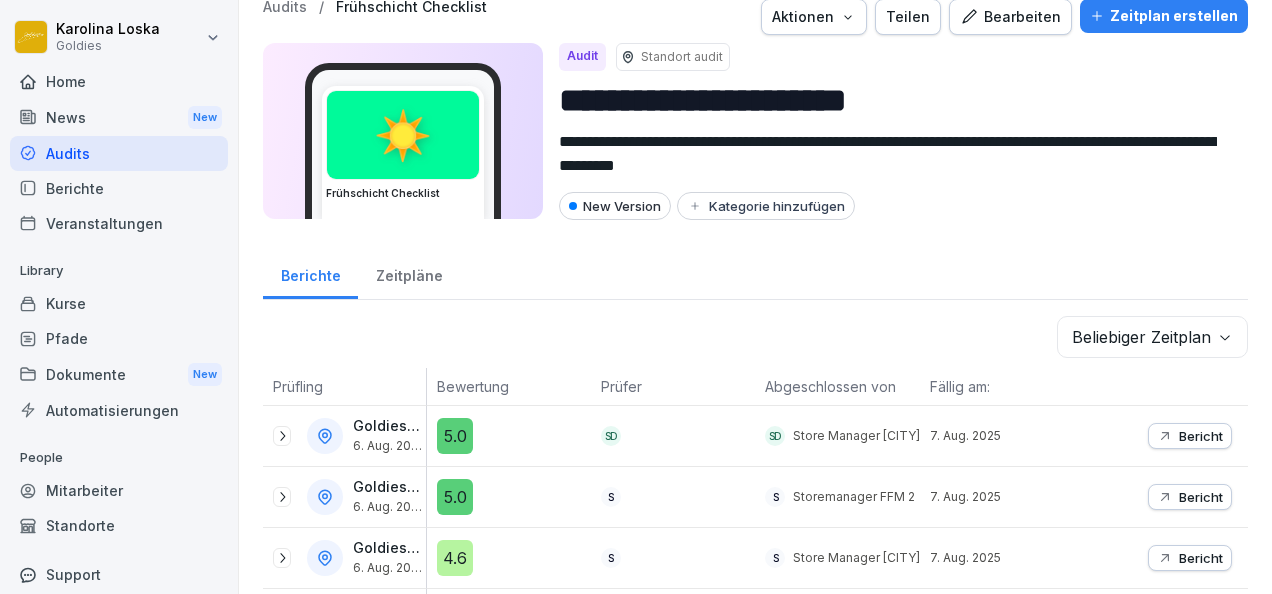 click on "Zeitpläne" at bounding box center (409, 273) 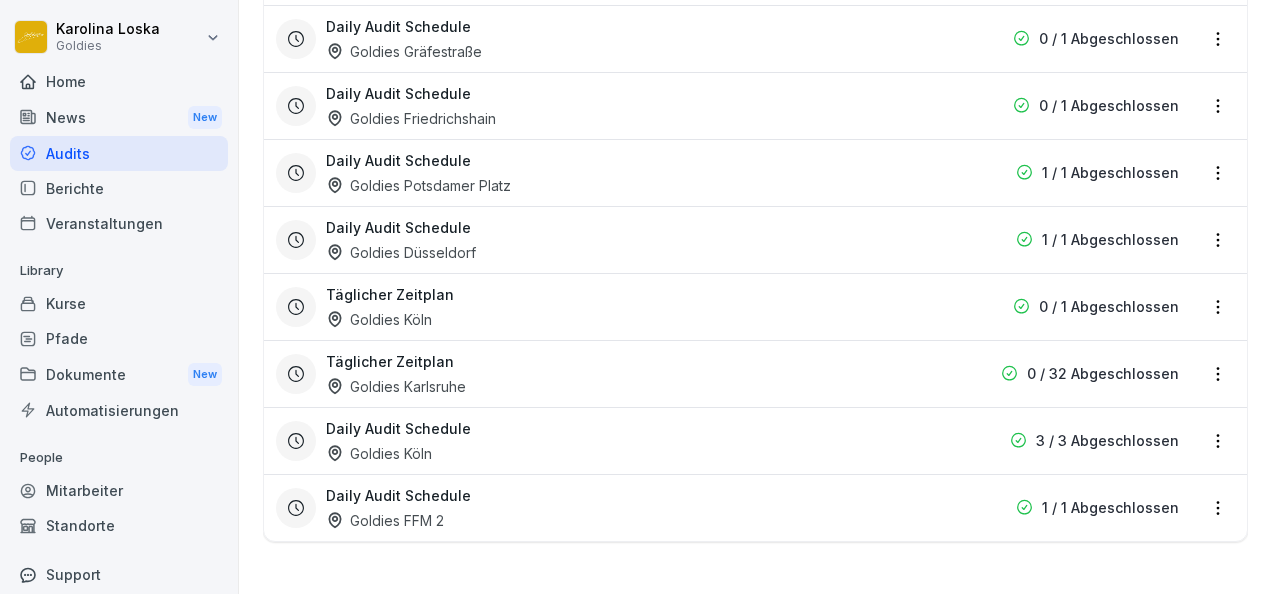 scroll, scrollTop: 0, scrollLeft: 0, axis: both 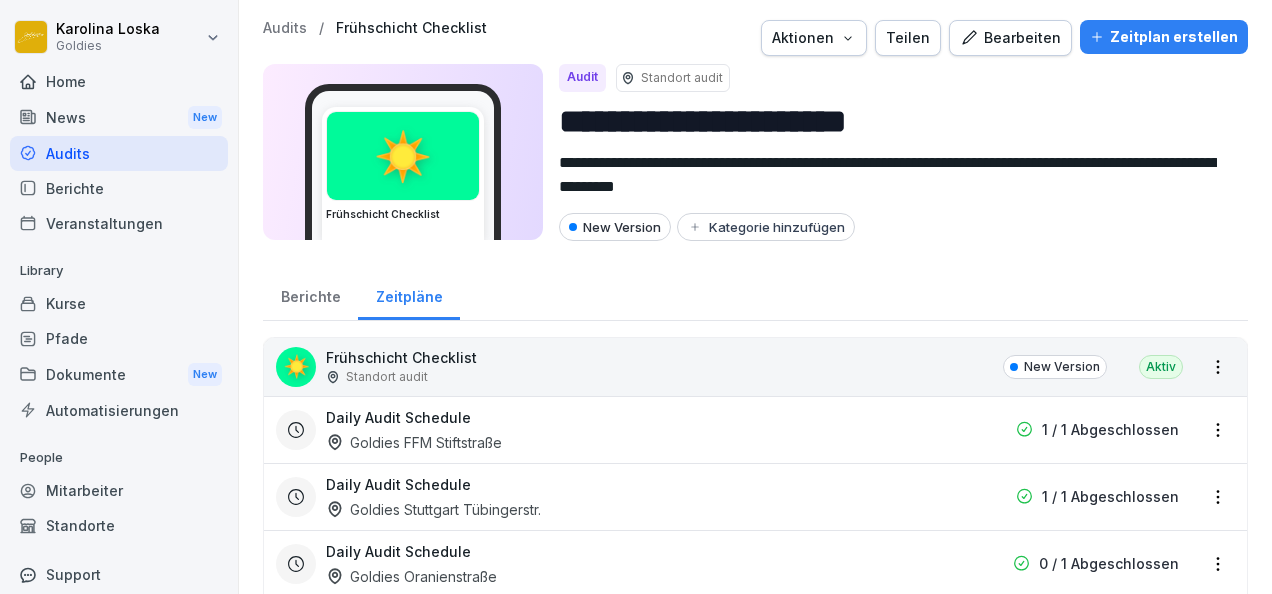 click on "**********" at bounding box center (755, 593) 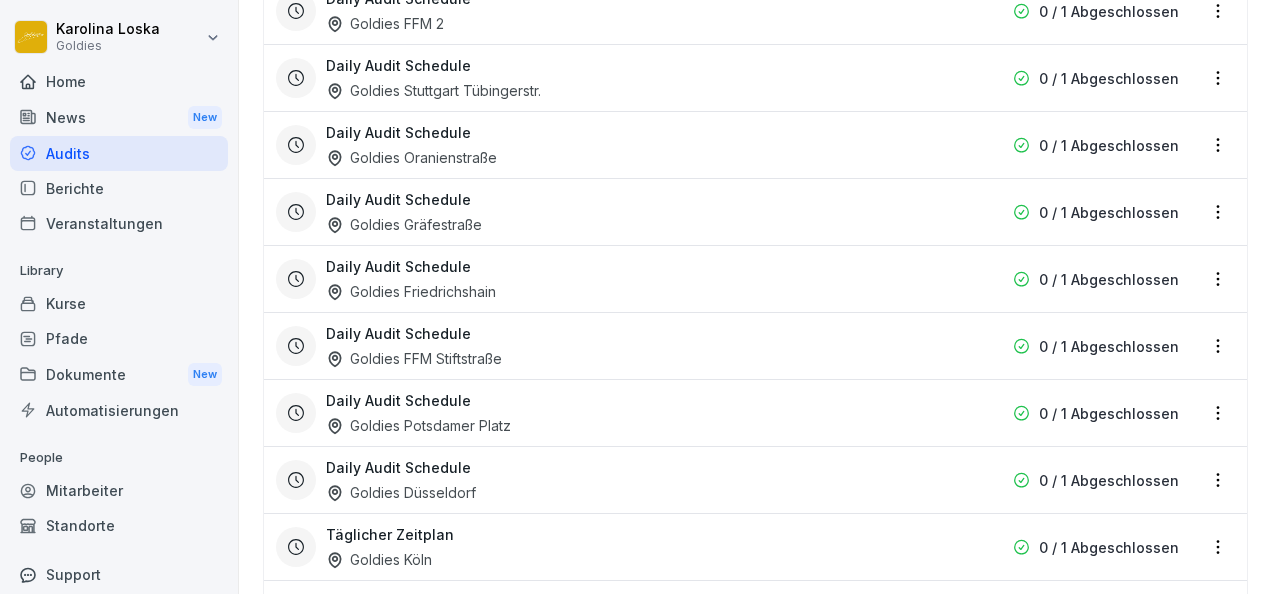 scroll, scrollTop: 1338, scrollLeft: 0, axis: vertical 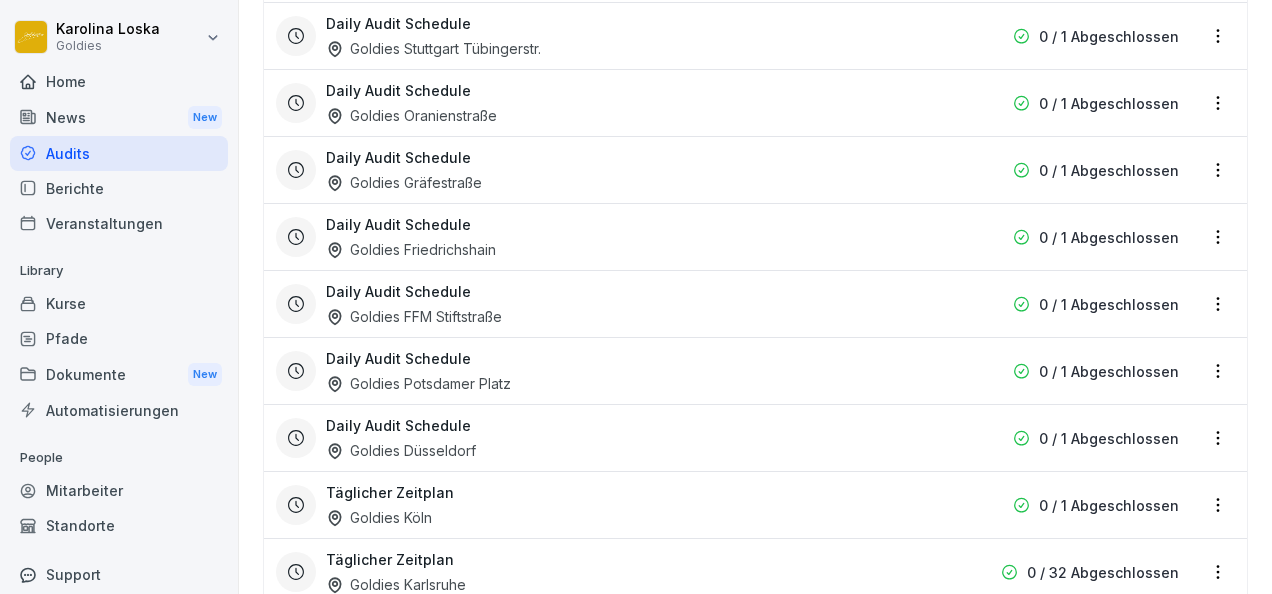 click on "Berichte" at bounding box center (119, 188) 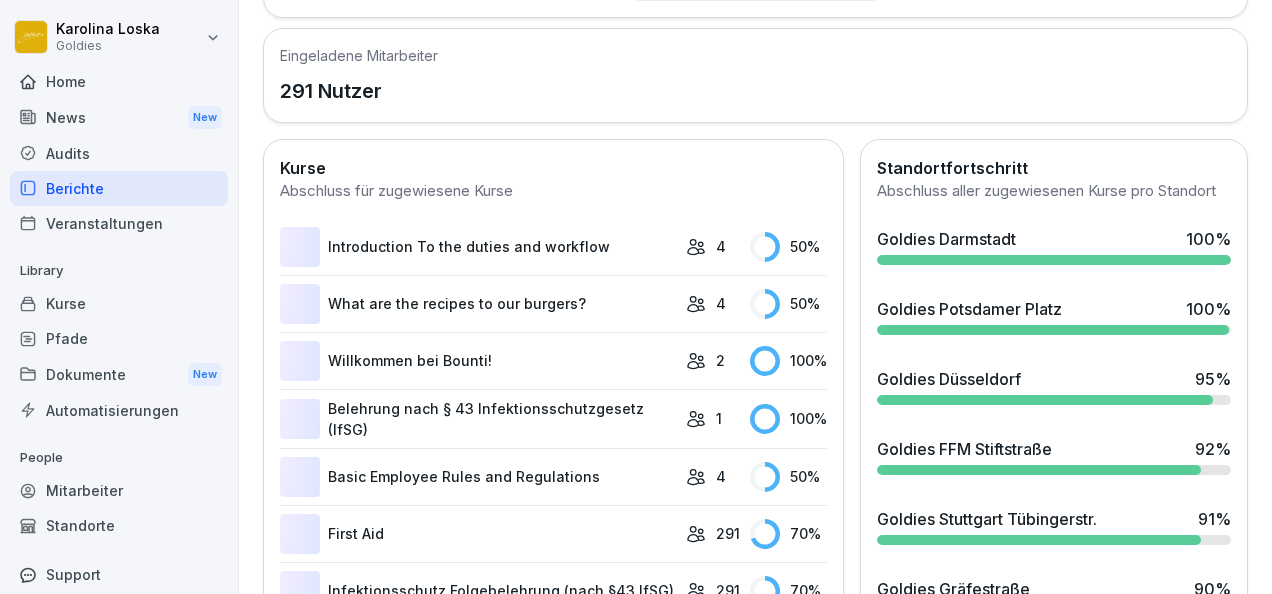 scroll, scrollTop: 658, scrollLeft: 0, axis: vertical 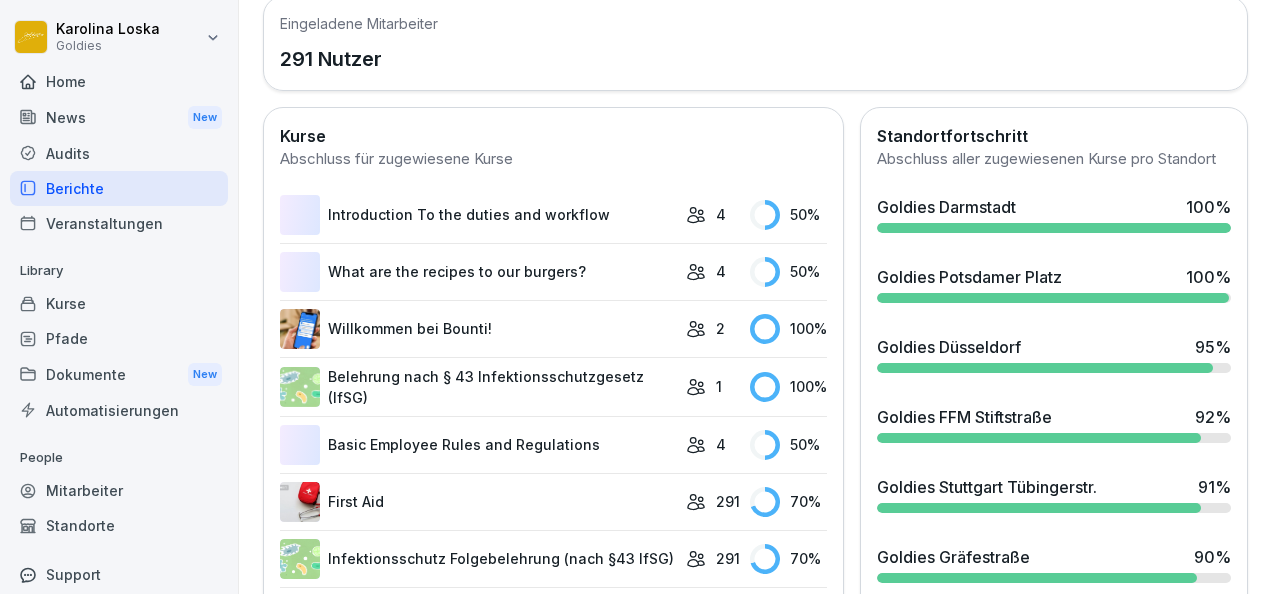 click on "Goldies Düsseldorf" at bounding box center (949, 347) 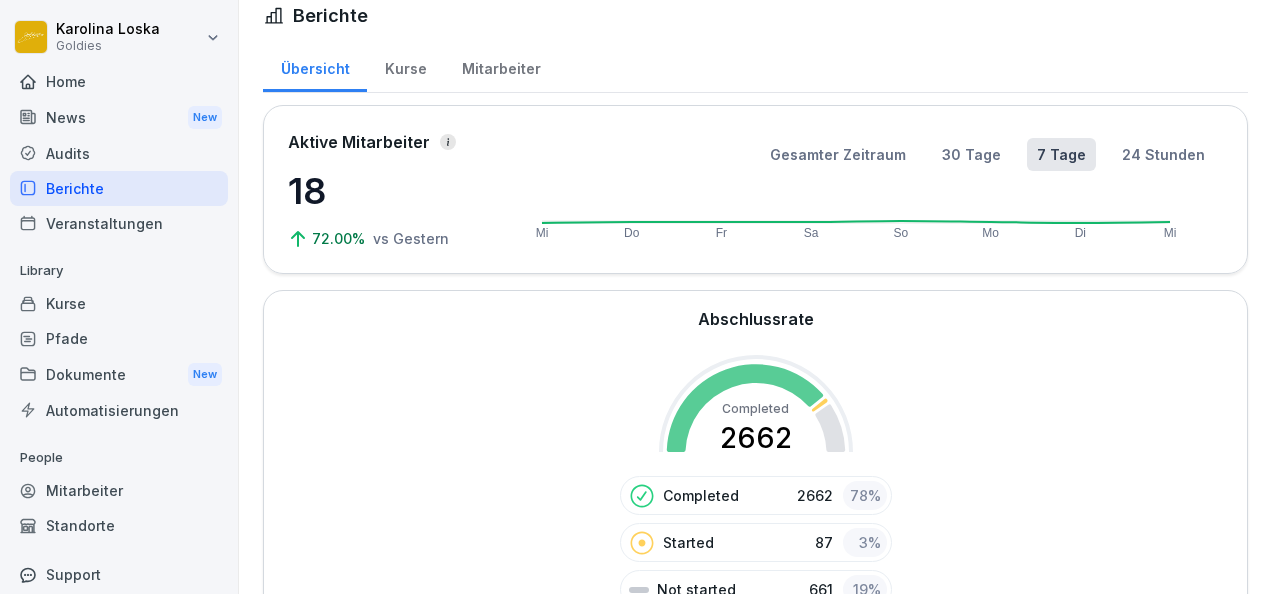 scroll, scrollTop: 0, scrollLeft: 0, axis: both 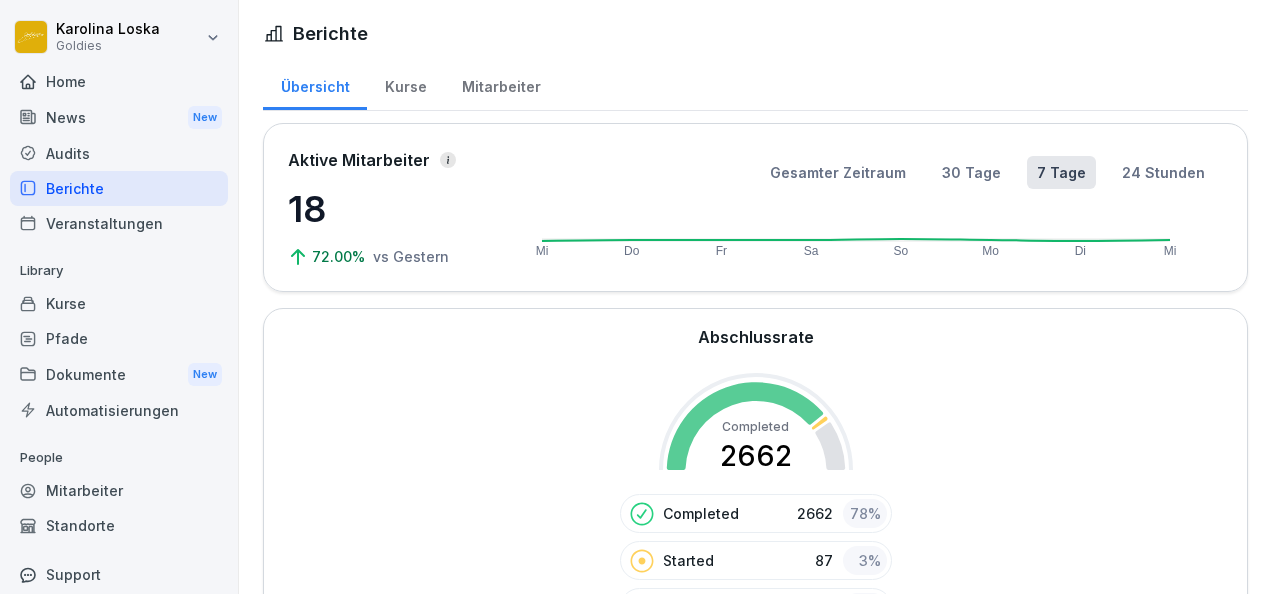 click on "Audits" at bounding box center (119, 153) 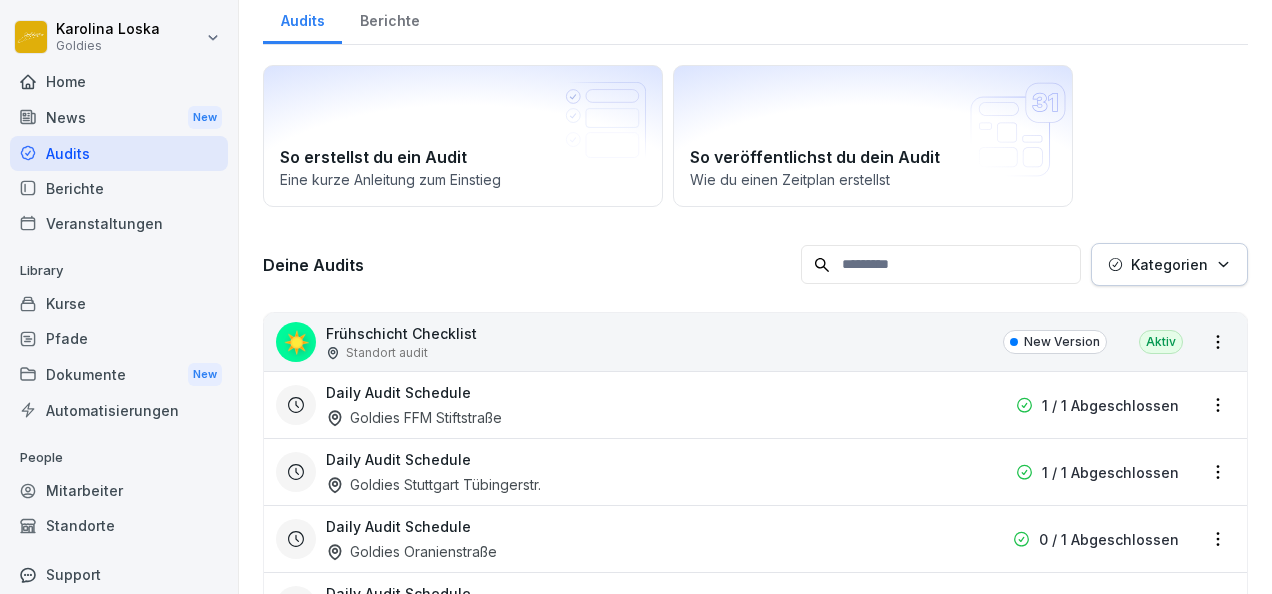 scroll, scrollTop: 74, scrollLeft: 0, axis: vertical 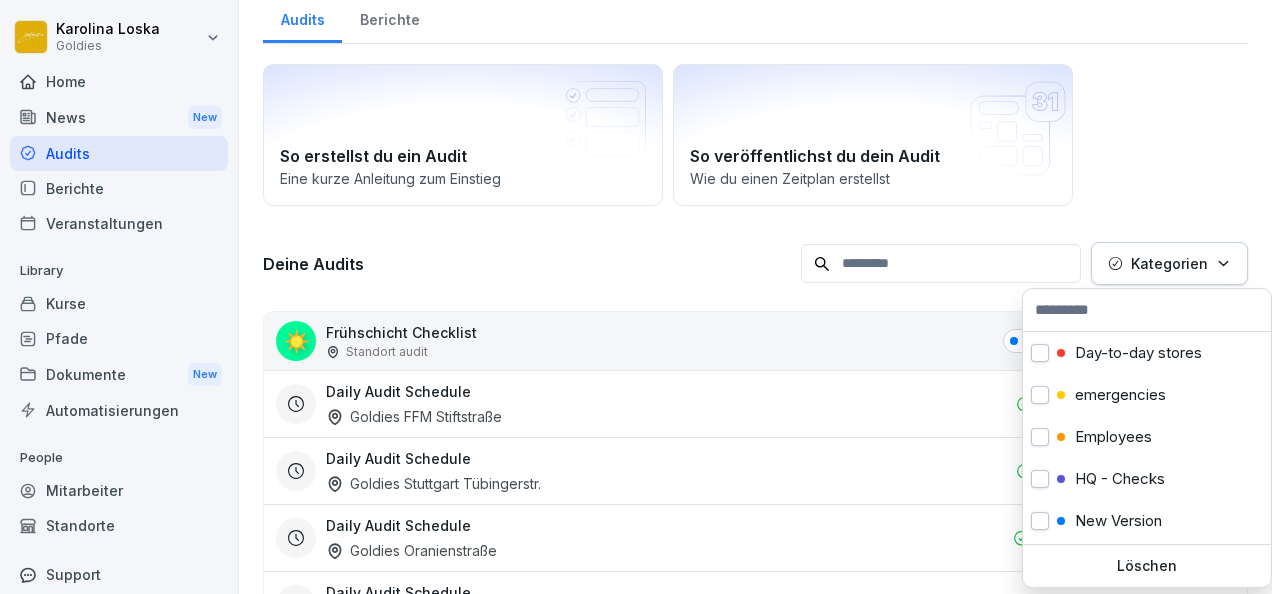 click on "Kategorien" at bounding box center [1169, 263] 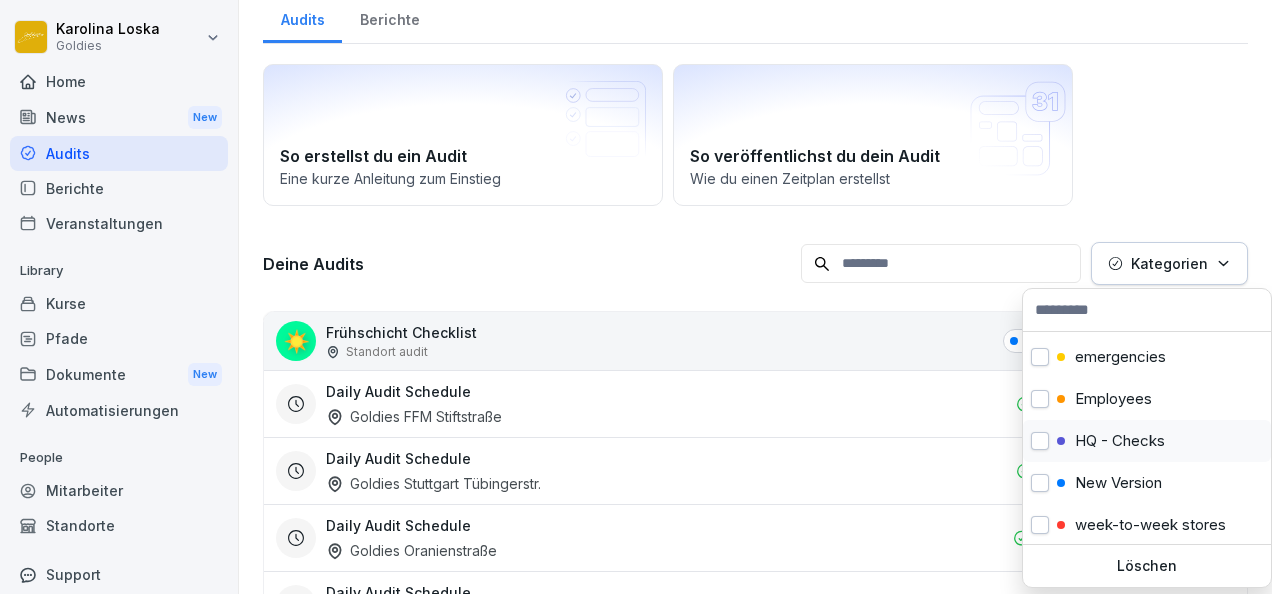 scroll, scrollTop: 0, scrollLeft: 0, axis: both 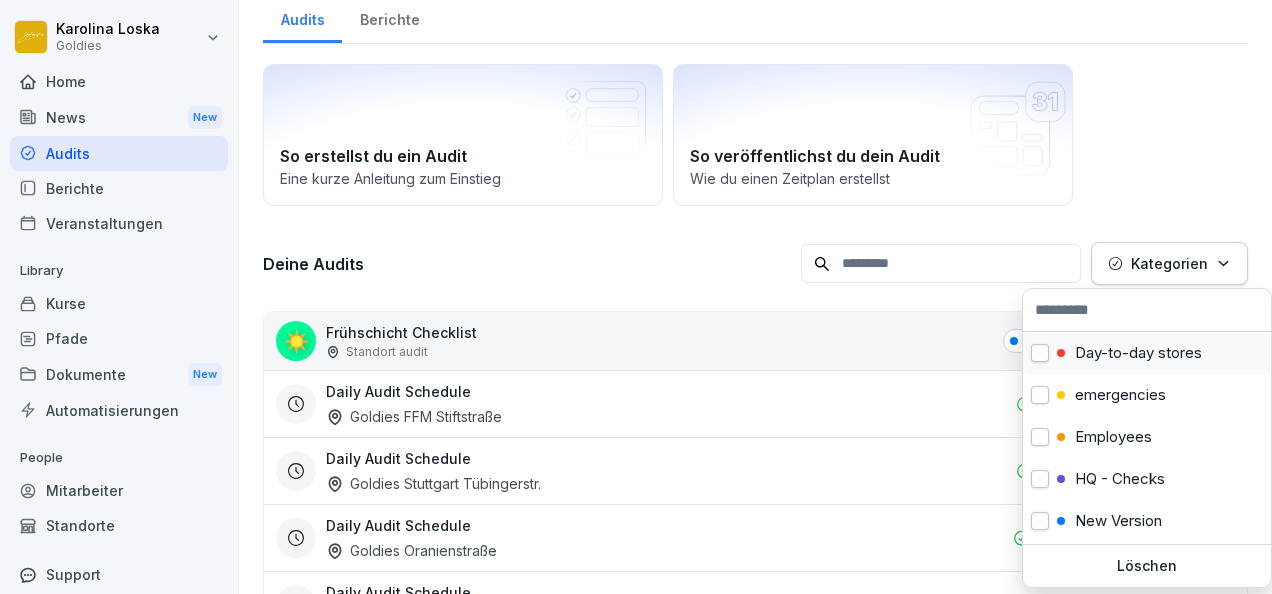 click on "Day-to-day stores" at bounding box center (1138, 353) 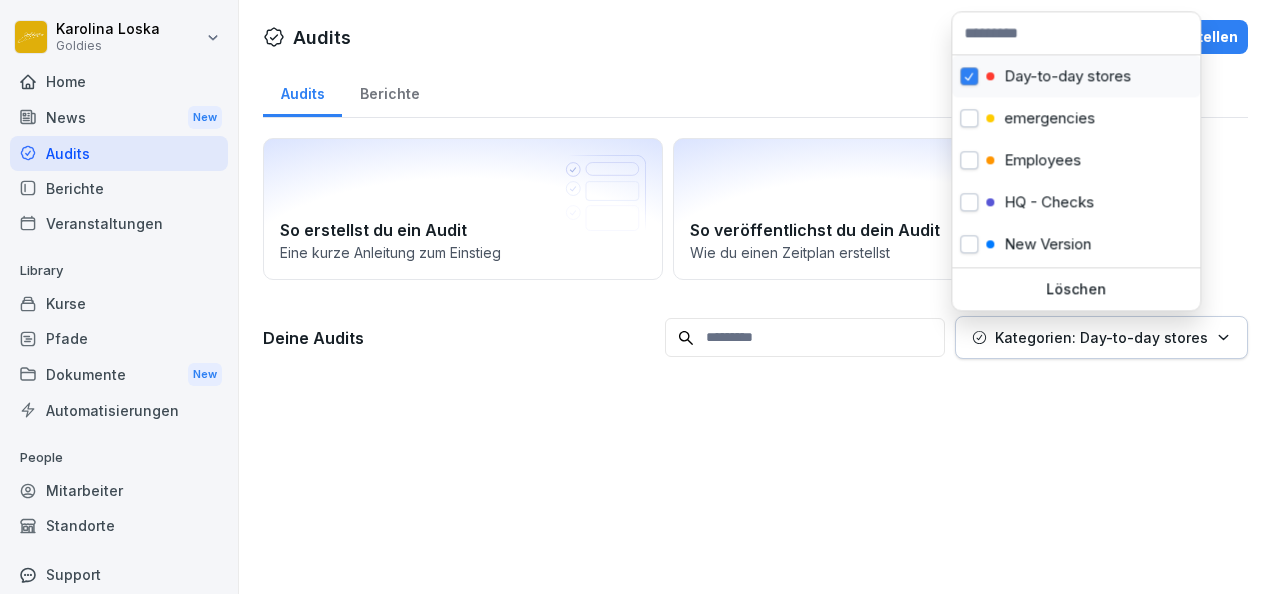 scroll, scrollTop: 0, scrollLeft: 0, axis: both 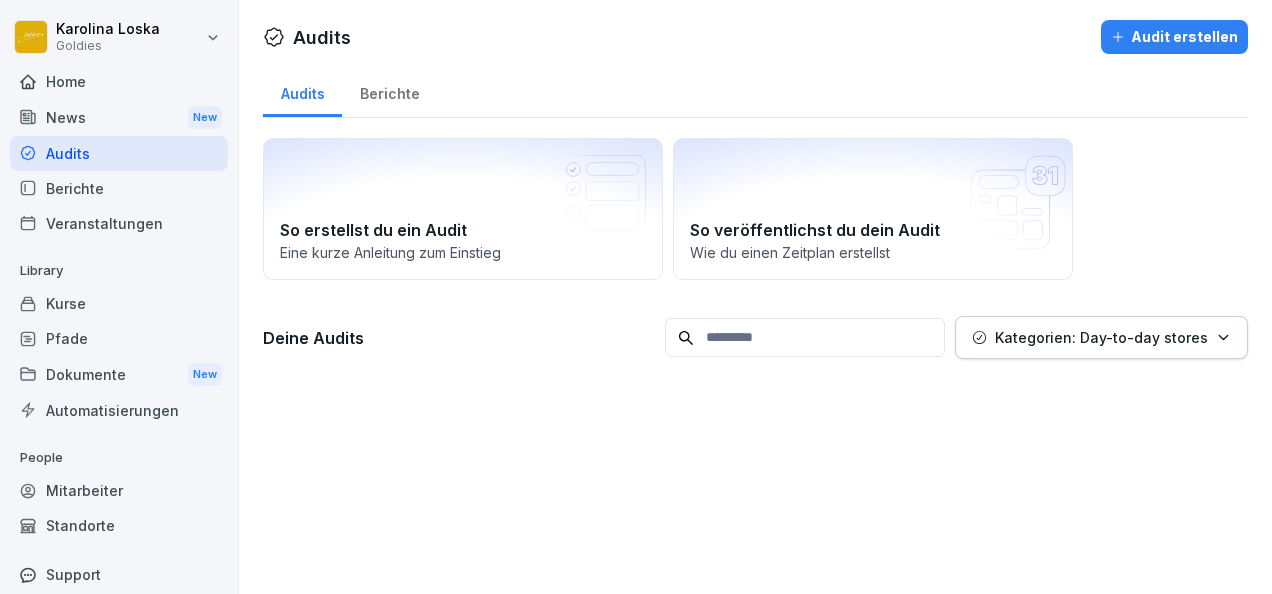click on "[FIRST]   [LAST] Goldies Home News New Audits Berichte Veranstaltungen Library Kurse Pfade Dokumente New Automatisierungen People Mitarbeiter Standorte Support Einstellungen Audits Audits Berichte So erstellst du ein Audit Eine kurze Anleitung zum Einstieg So veröffentlichst du dein Audit Wie du einen Zeitplan erstellst Deine Audits Kategorien: Day-to-day stores" at bounding box center [636, 297] 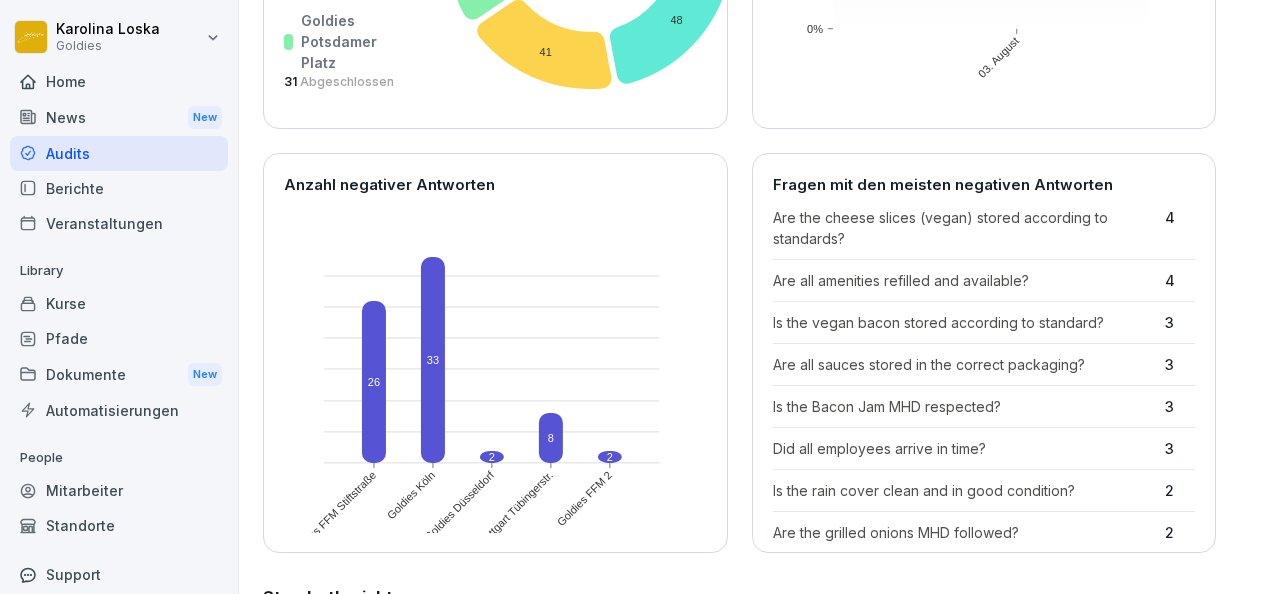 scroll, scrollTop: 492, scrollLeft: 0, axis: vertical 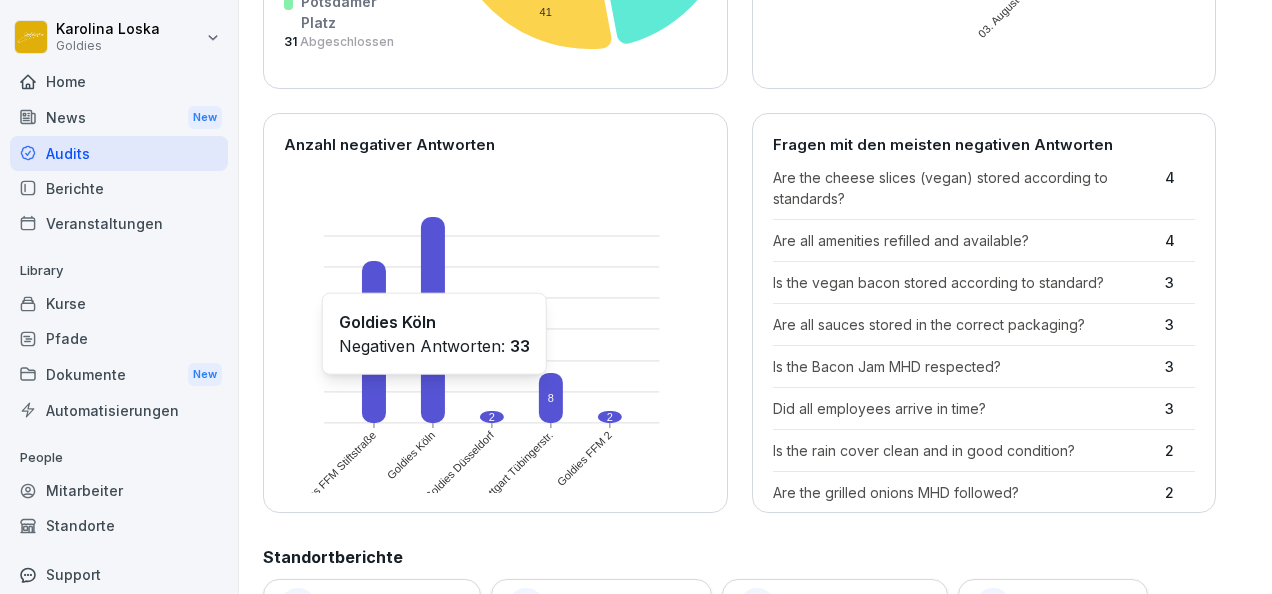 drag, startPoint x: 564, startPoint y: 398, endPoint x: 432, endPoint y: 386, distance: 132.54433 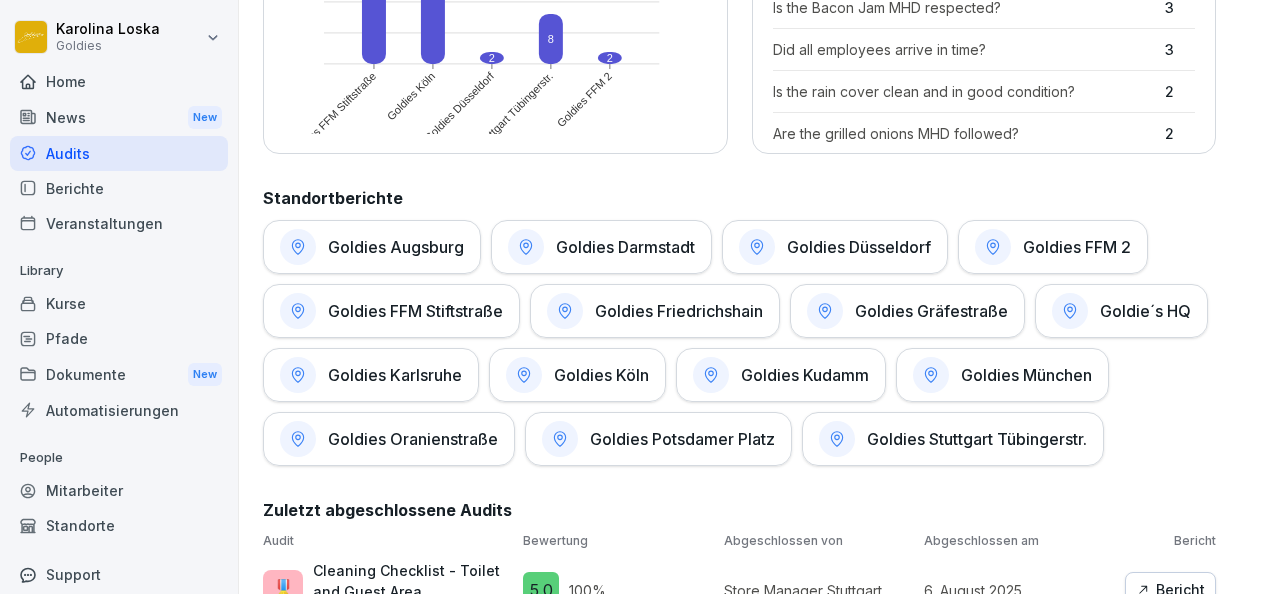 scroll, scrollTop: 852, scrollLeft: 0, axis: vertical 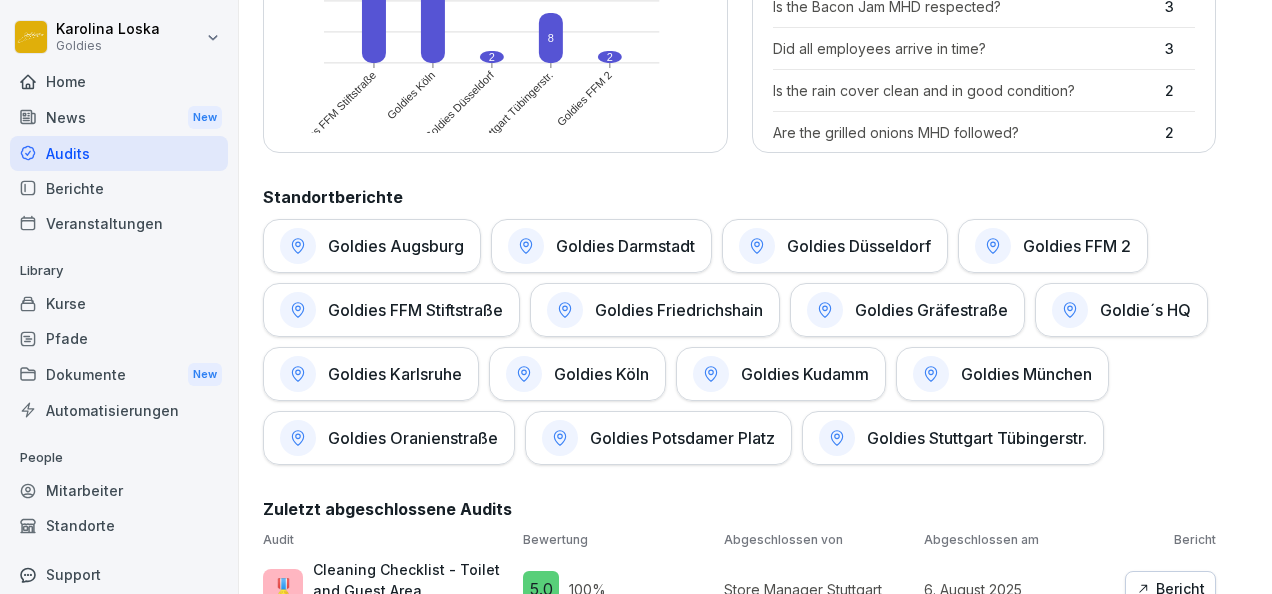 click on "Goldies Düsseldorf" at bounding box center (835, 246) 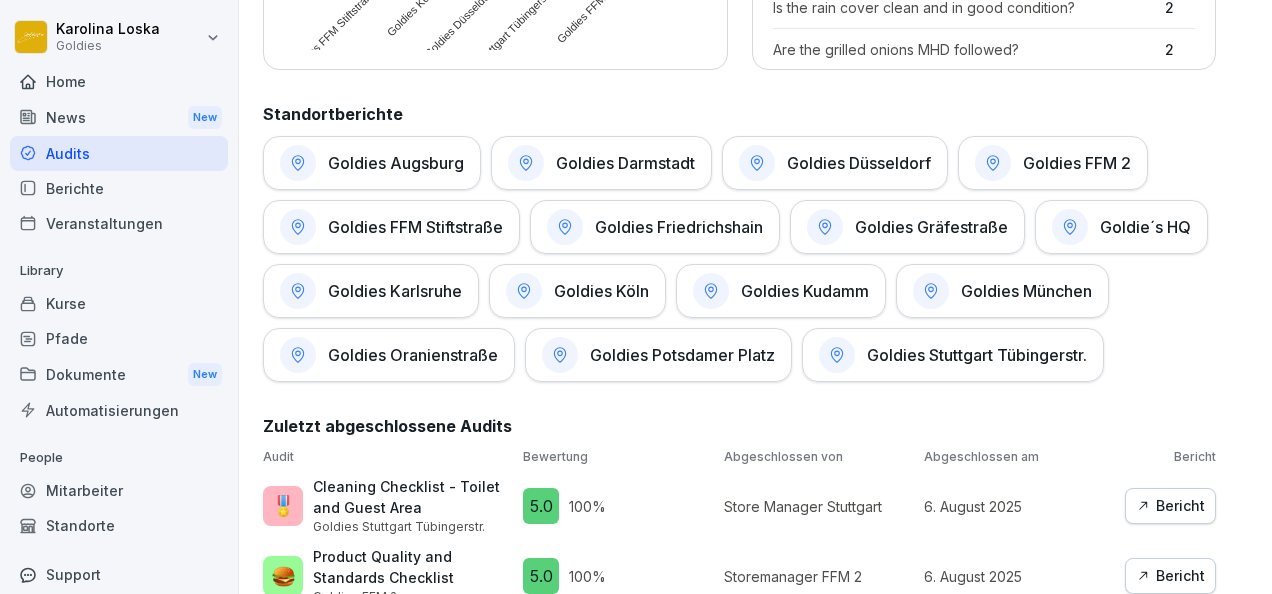 scroll, scrollTop: 933, scrollLeft: 0, axis: vertical 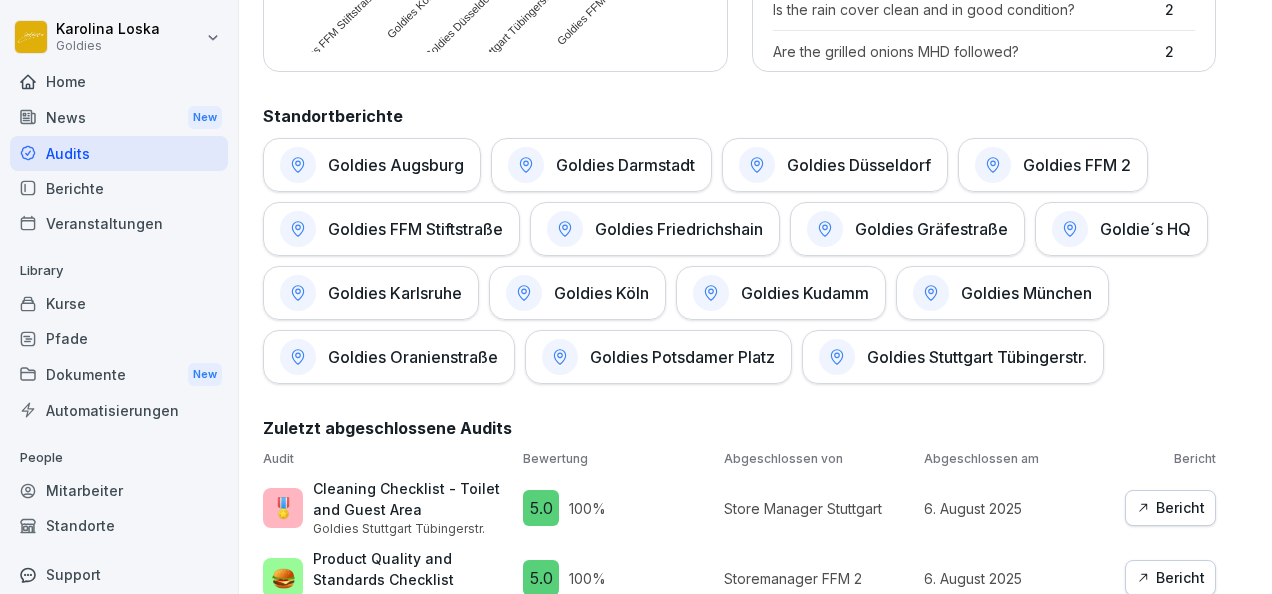 click on "Goldies Düsseldorf" at bounding box center [859, 165] 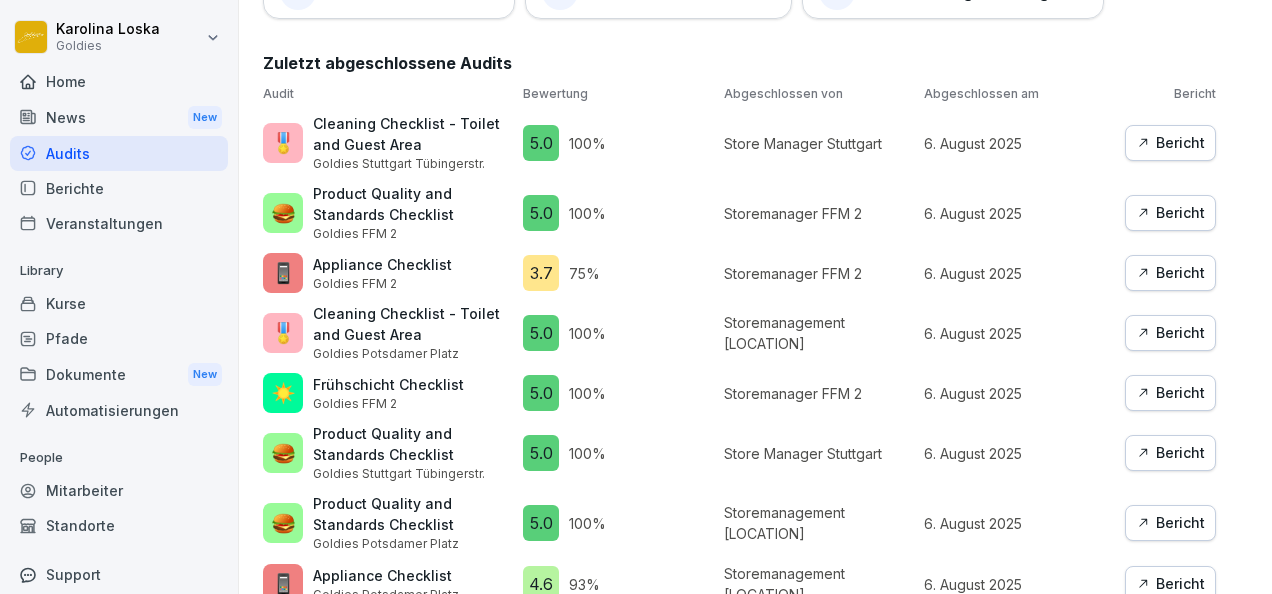 scroll, scrollTop: 1299, scrollLeft: 0, axis: vertical 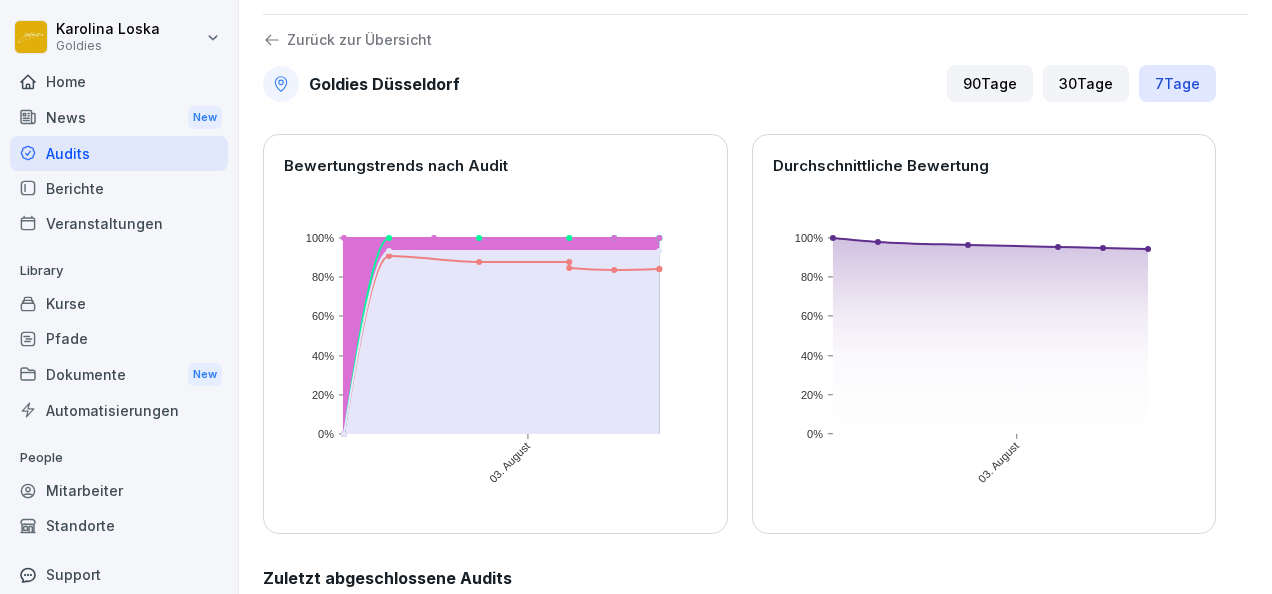 click on "[NUMBER]  Tage" at bounding box center [1086, 83] 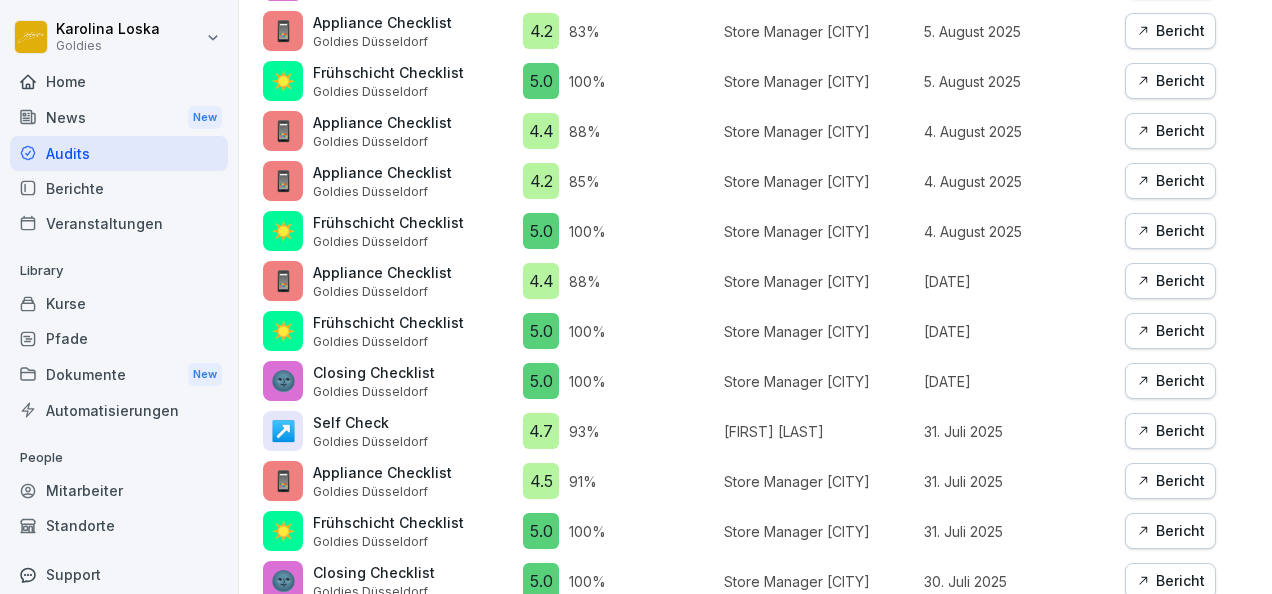scroll, scrollTop: 908, scrollLeft: 0, axis: vertical 